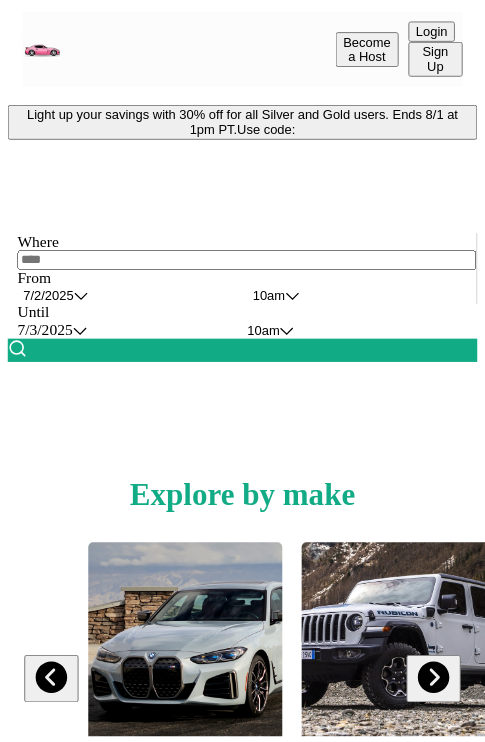 scroll, scrollTop: 0, scrollLeft: 0, axis: both 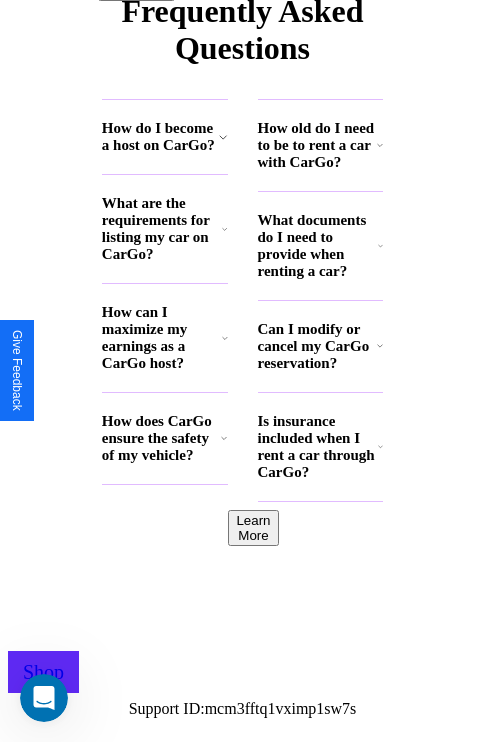 click on "How do I become a host on CarGo?" at bounding box center [160, 137] 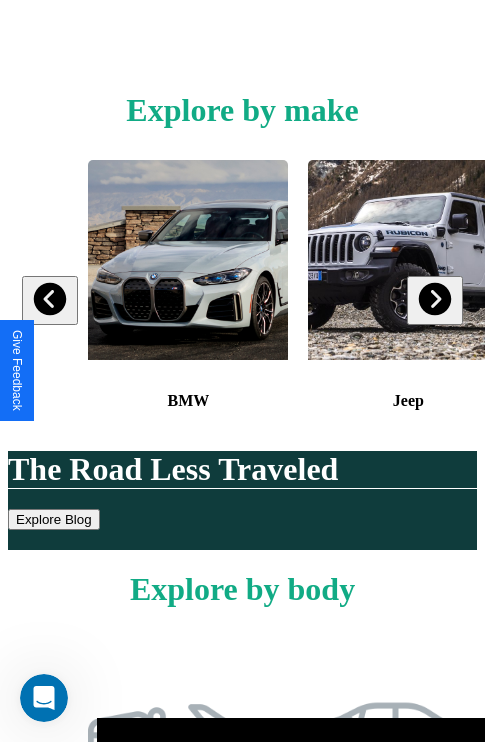 scroll, scrollTop: 308, scrollLeft: 0, axis: vertical 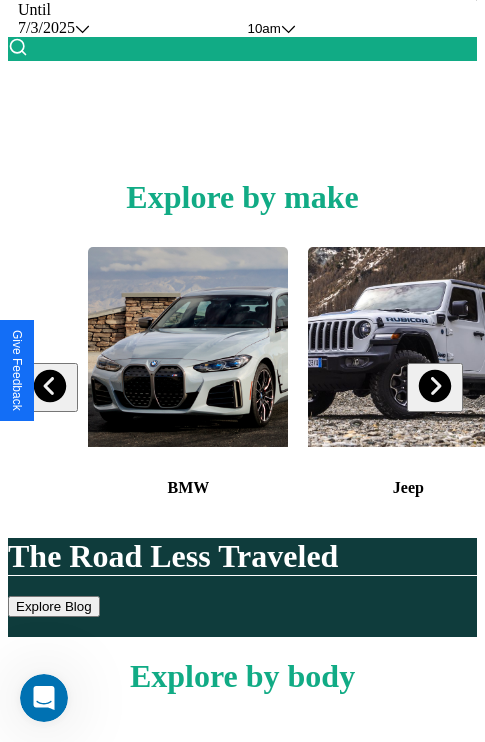 click at bounding box center (434, 386) 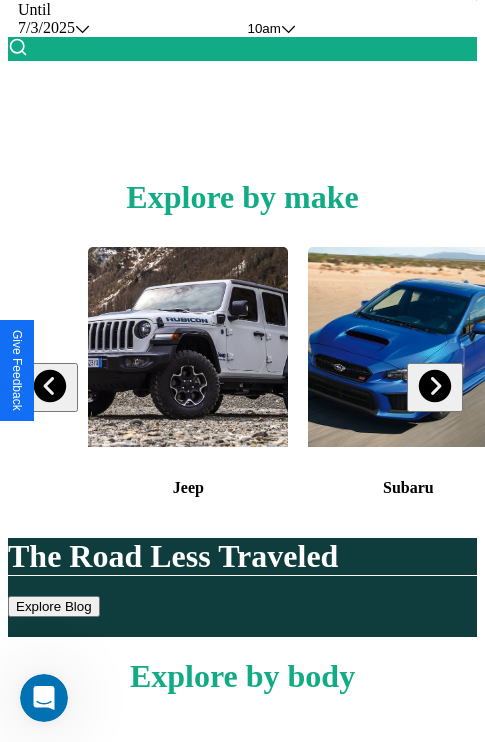 click at bounding box center [434, 386] 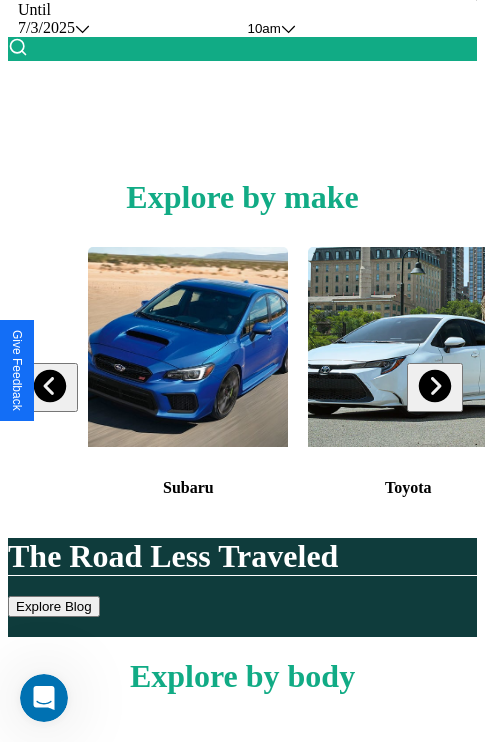 click at bounding box center (434, 386) 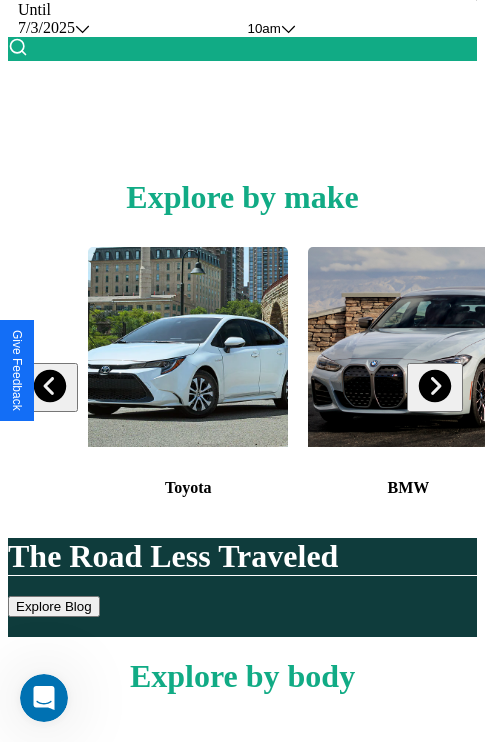 click at bounding box center [434, 386] 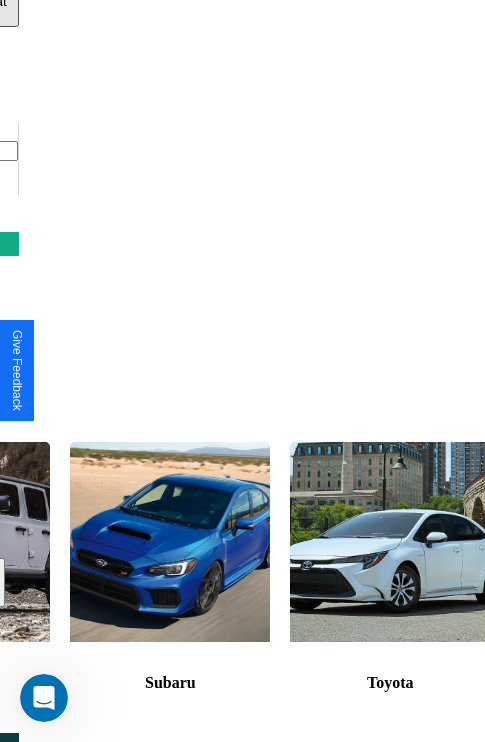 click at bounding box center (390, 542) 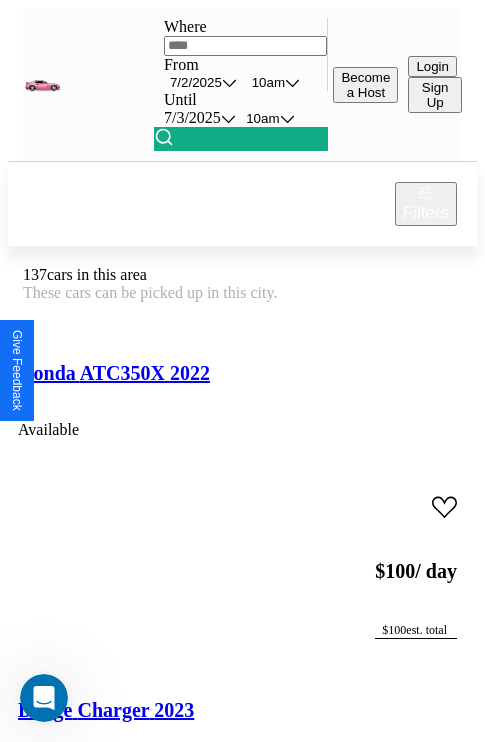 scroll, scrollTop: 50, scrollLeft: 0, axis: vertical 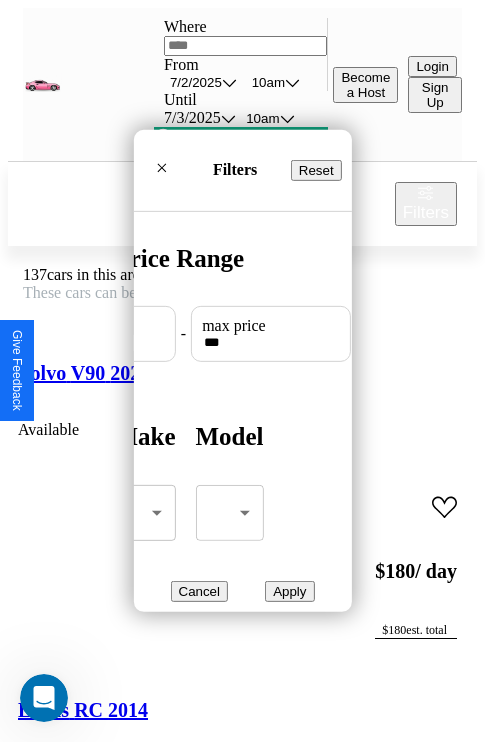type on "***" 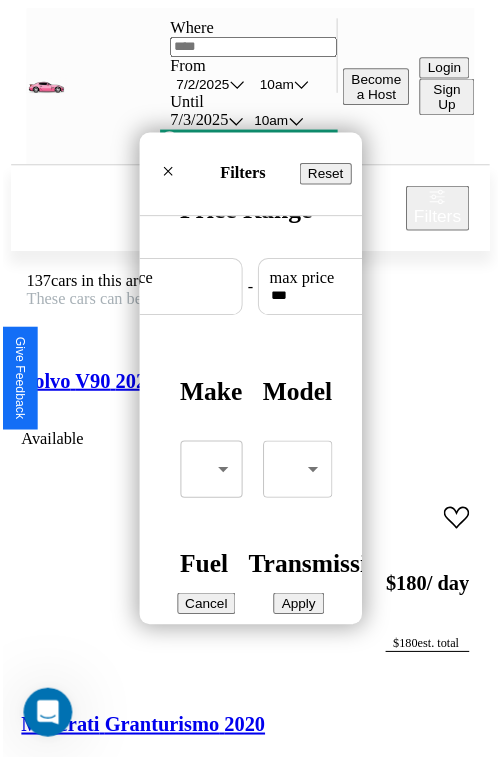 scroll, scrollTop: 59, scrollLeft: 0, axis: vertical 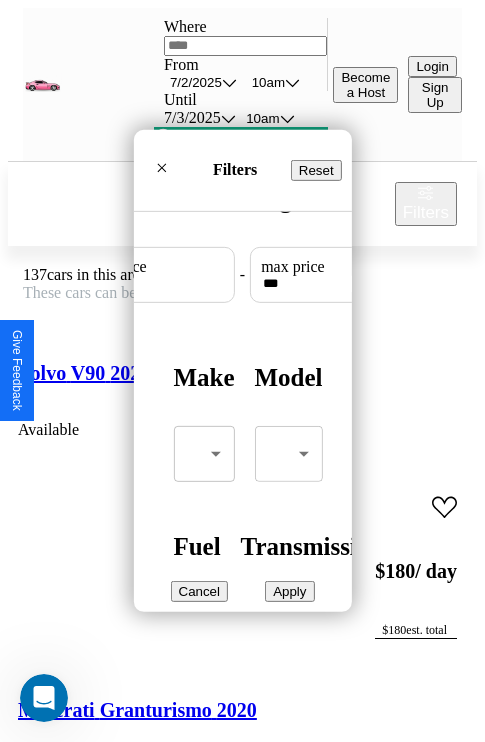 type on "**" 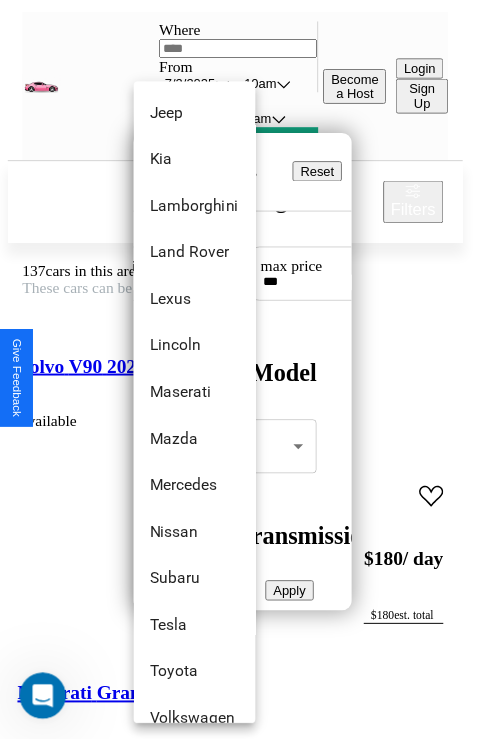scroll, scrollTop: 1046, scrollLeft: 0, axis: vertical 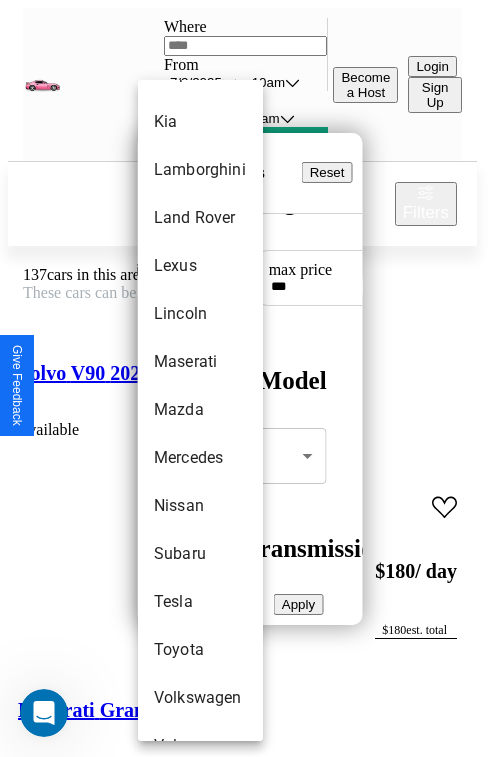click on "Mazda" at bounding box center (200, 410) 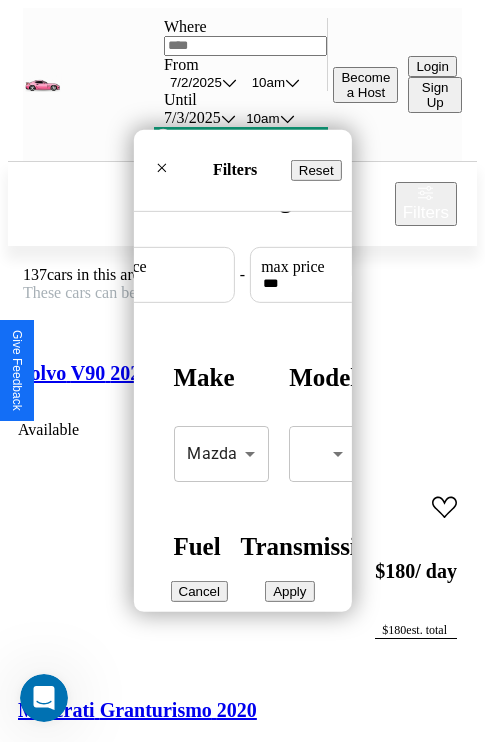 click on "Apply" at bounding box center [289, 591] 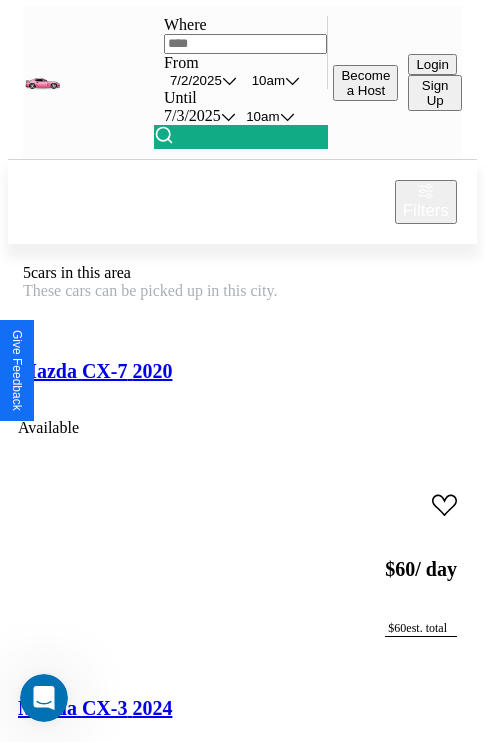scroll, scrollTop: 95, scrollLeft: 0, axis: vertical 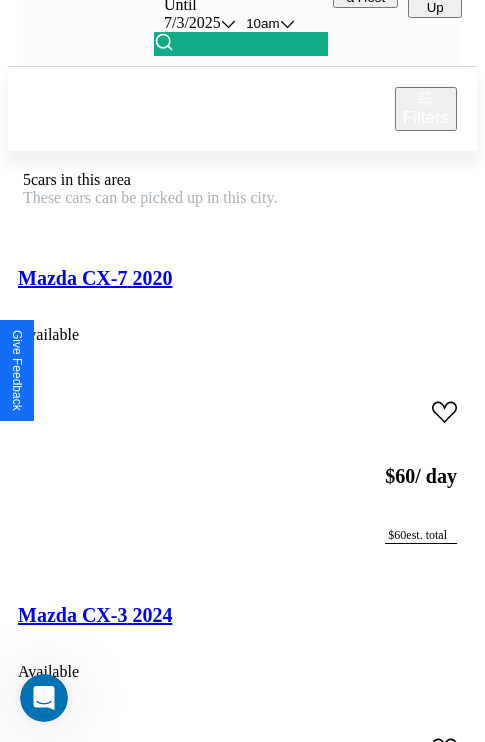 click on "Mazda   CX-3   2024" at bounding box center (95, 615) 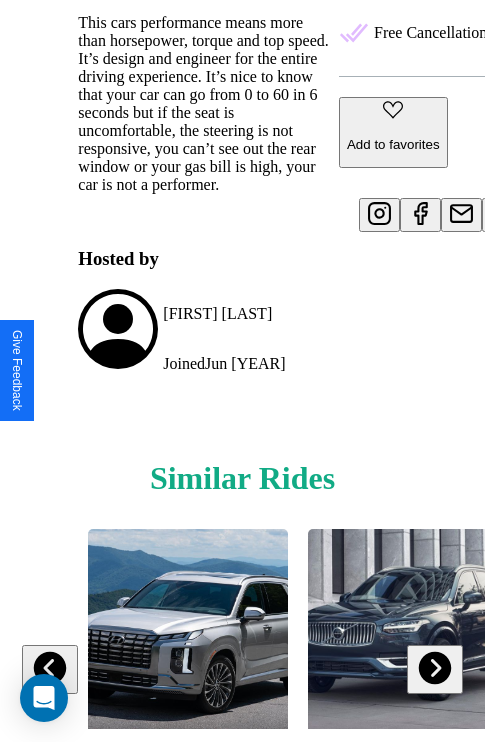 scroll, scrollTop: 1028, scrollLeft: 0, axis: vertical 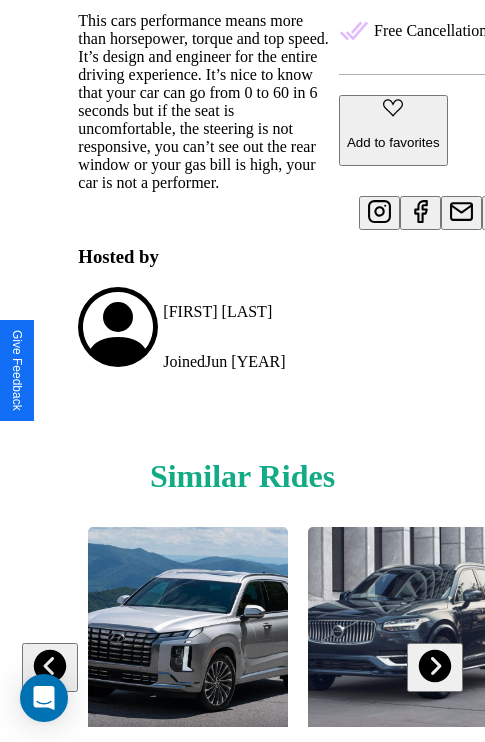 click at bounding box center (434, 665) 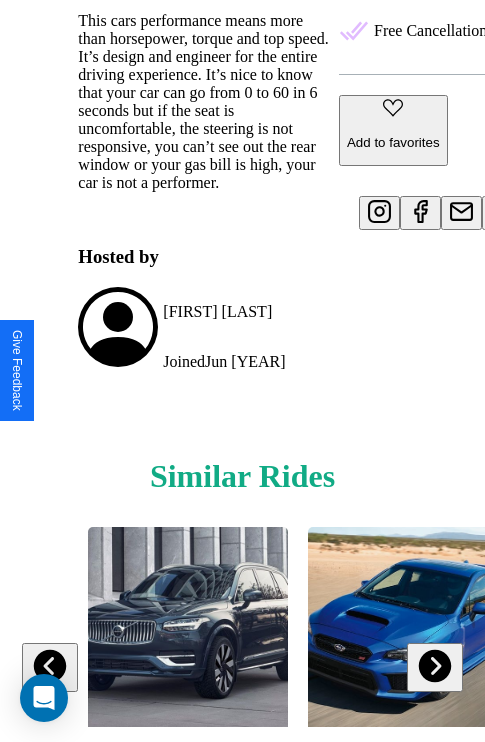 click at bounding box center (434, 665) 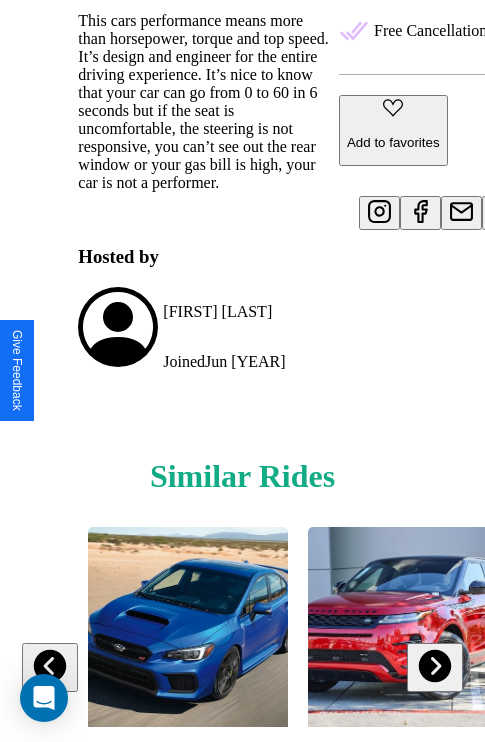 click at bounding box center [434, 665] 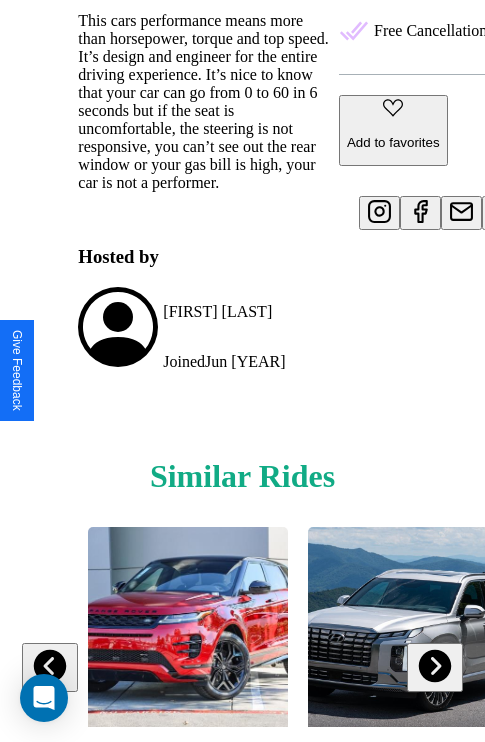 click at bounding box center (434, 665) 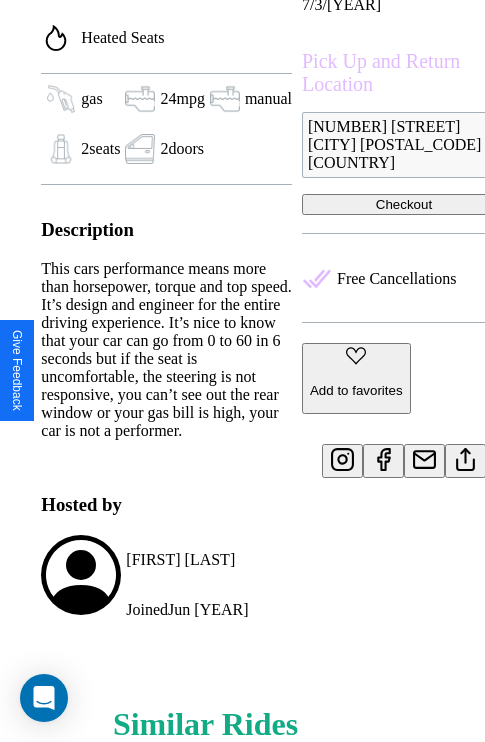 scroll, scrollTop: 708, scrollLeft: 48, axis: both 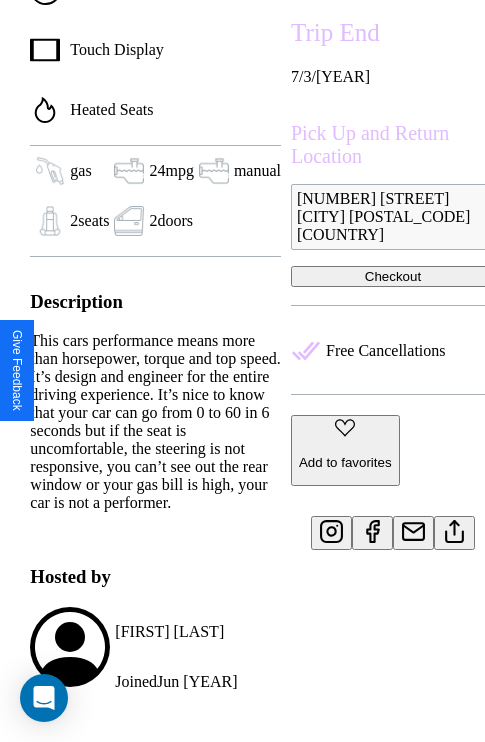 click at bounding box center (454, 528) 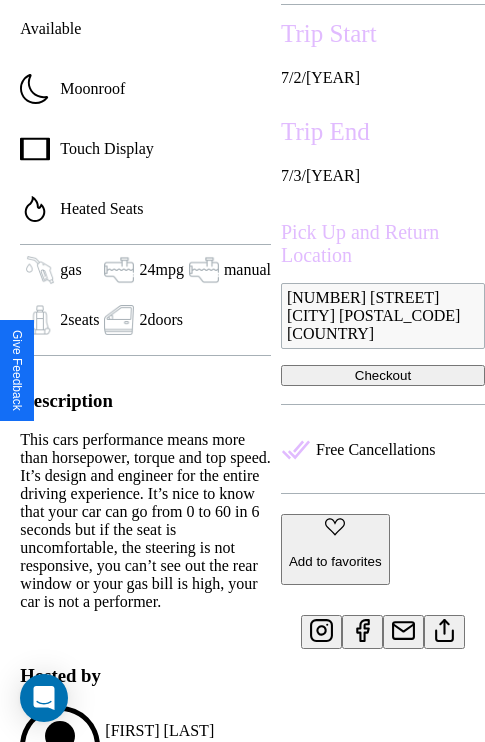 scroll, scrollTop: 497, scrollLeft: 68, axis: both 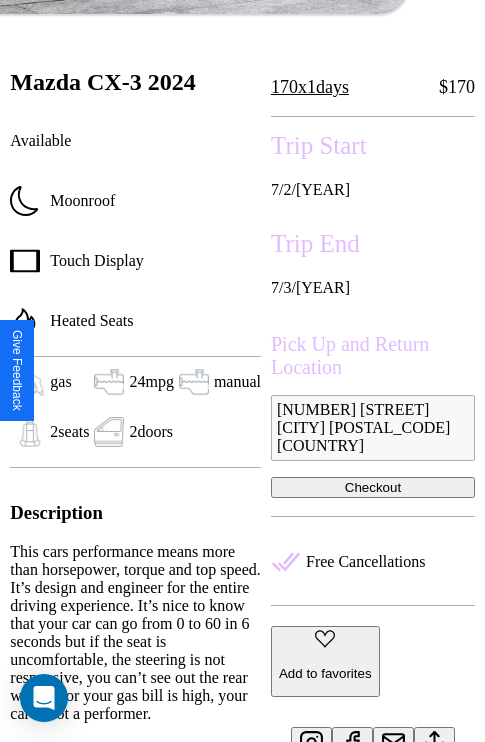 click on "Checkout" at bounding box center [373, 487] 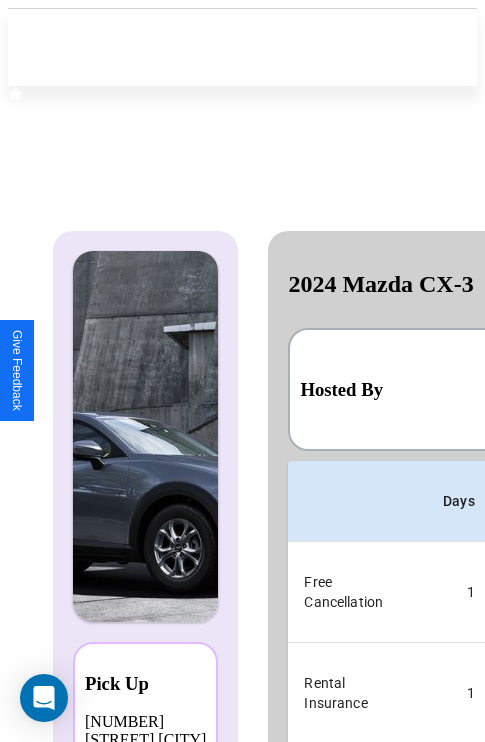 scroll, scrollTop: 0, scrollLeft: 378, axis: horizontal 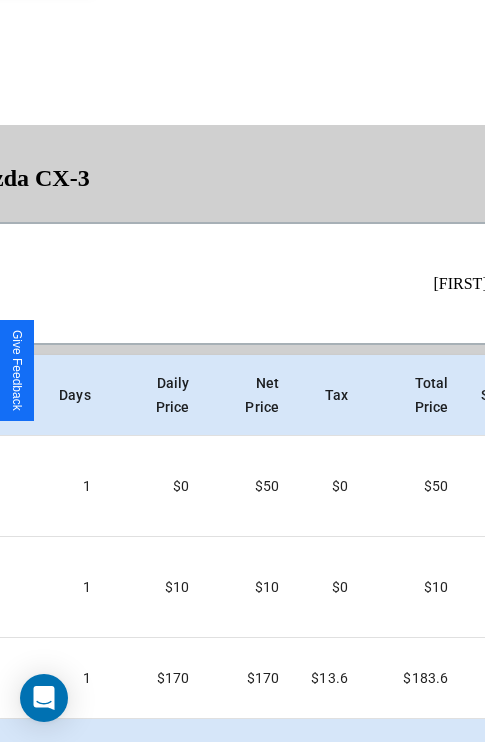 click on "Checkout" at bounding box center (456, 847) 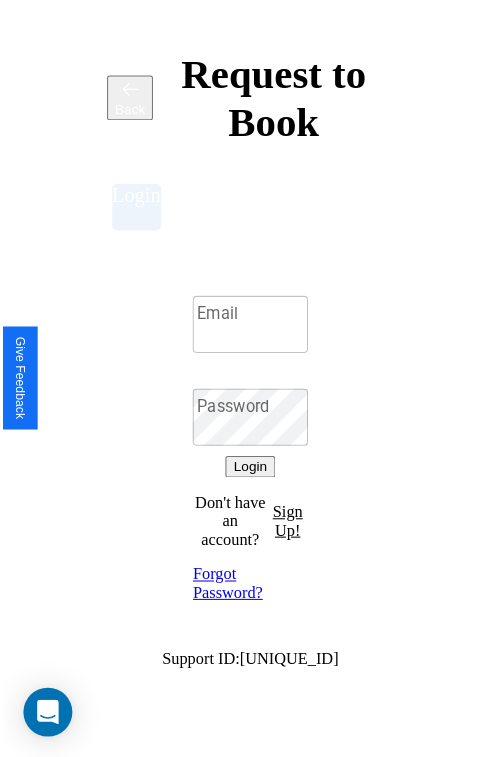 scroll, scrollTop: 0, scrollLeft: 0, axis: both 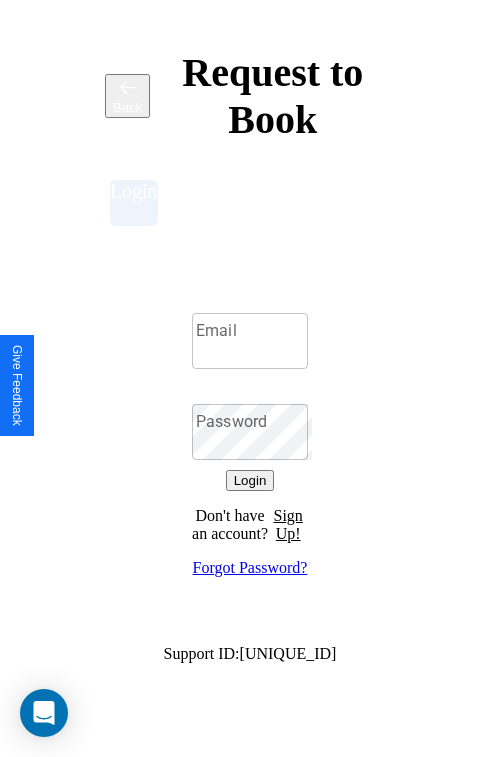 click on "Sign Up!" at bounding box center [288, 525] 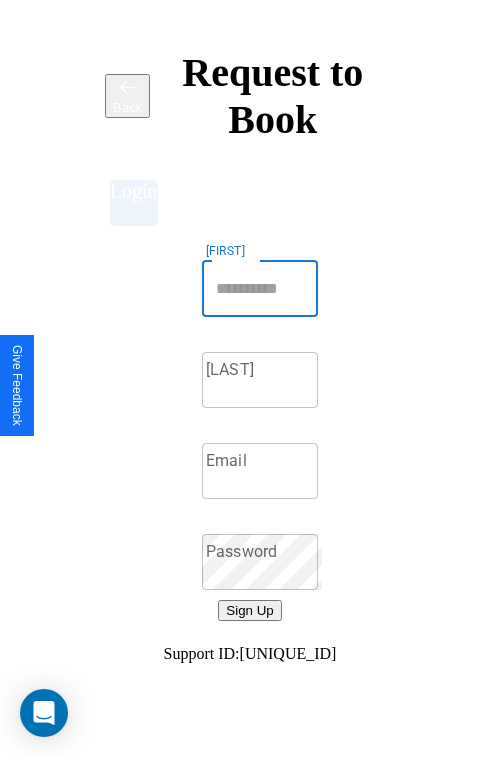 click on "[FIRST]" at bounding box center [260, 289] 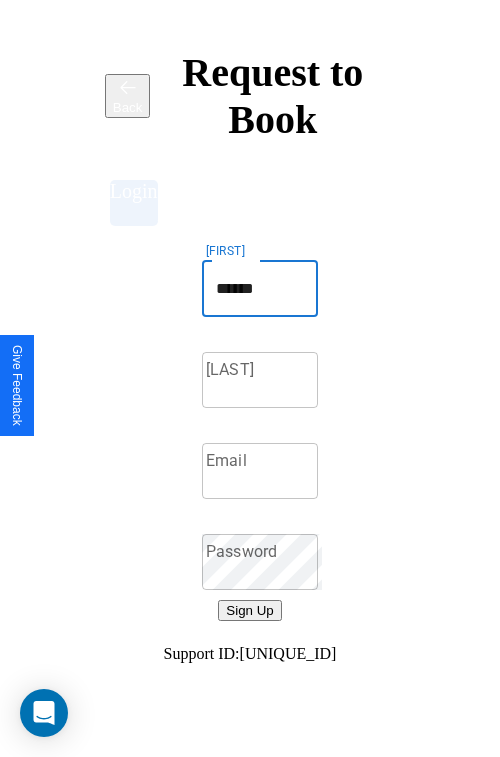 type on "******" 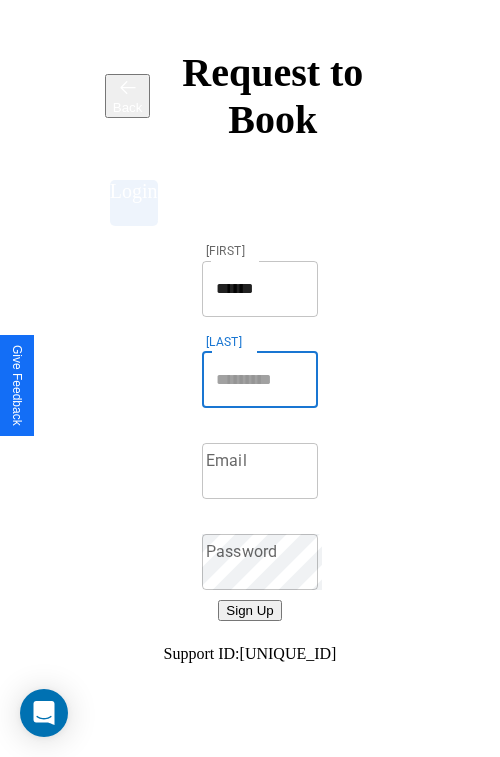 click on "[LAST]" at bounding box center [260, 380] 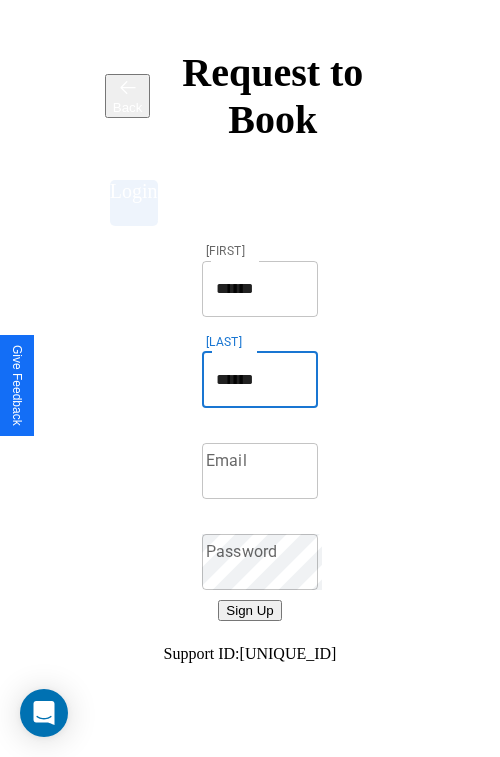 type on "******" 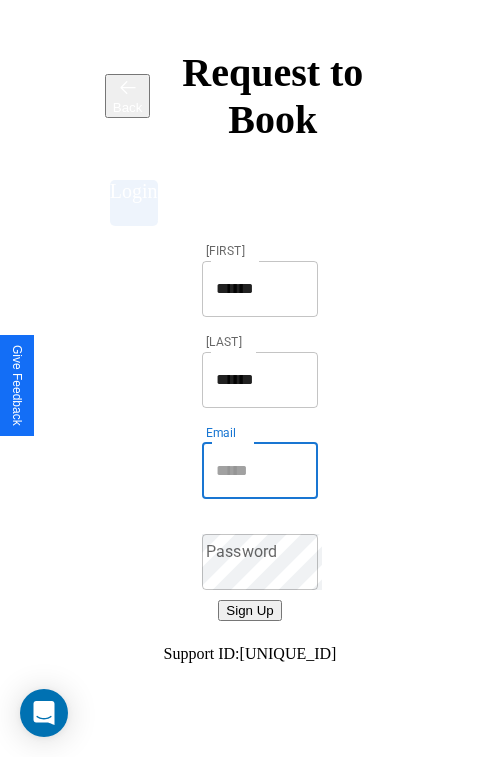 click on "Email" at bounding box center [260, 471] 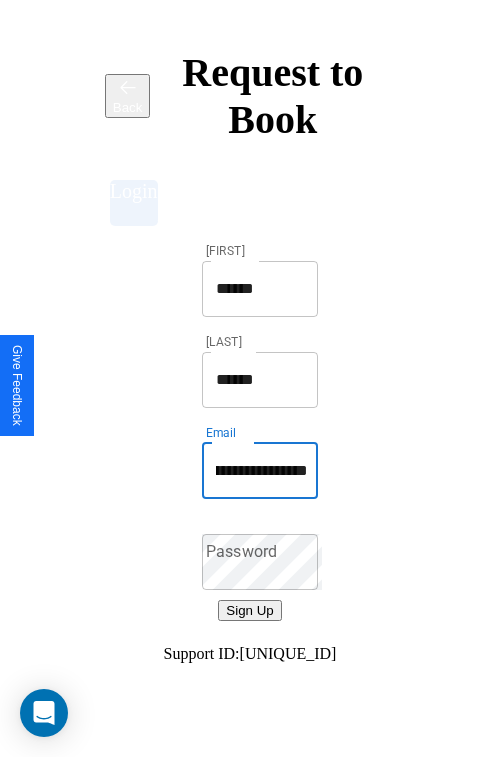 scroll, scrollTop: 0, scrollLeft: 102, axis: horizontal 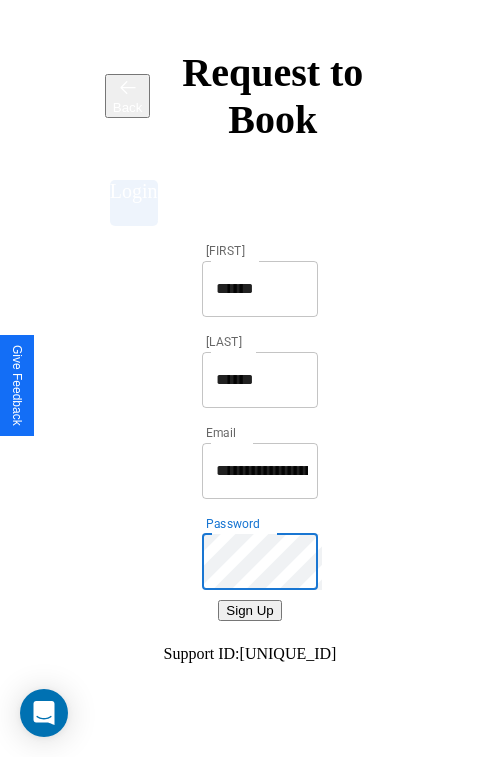 click on "******" at bounding box center [260, 289] 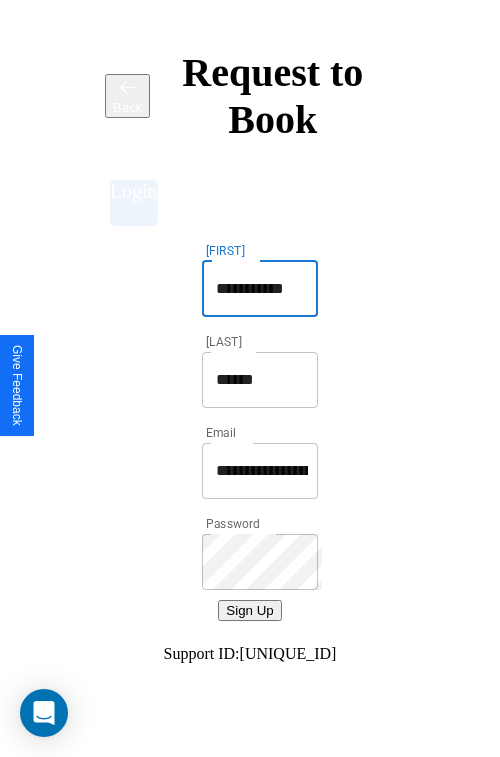 type on "**********" 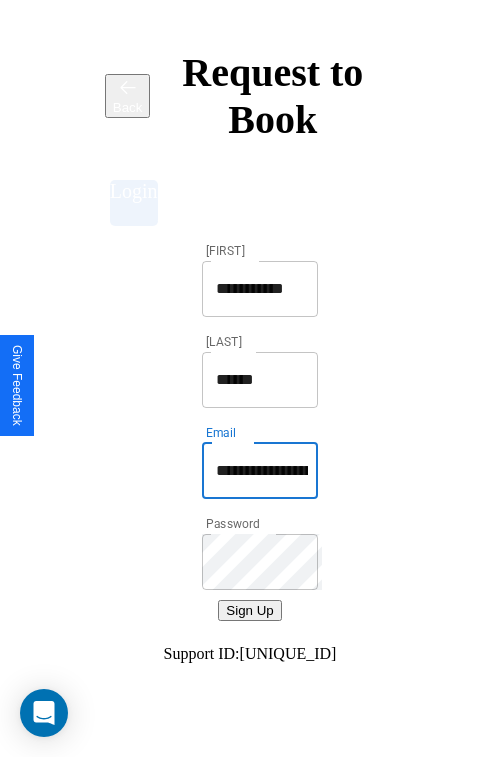 click on "**********" at bounding box center (262, 471) 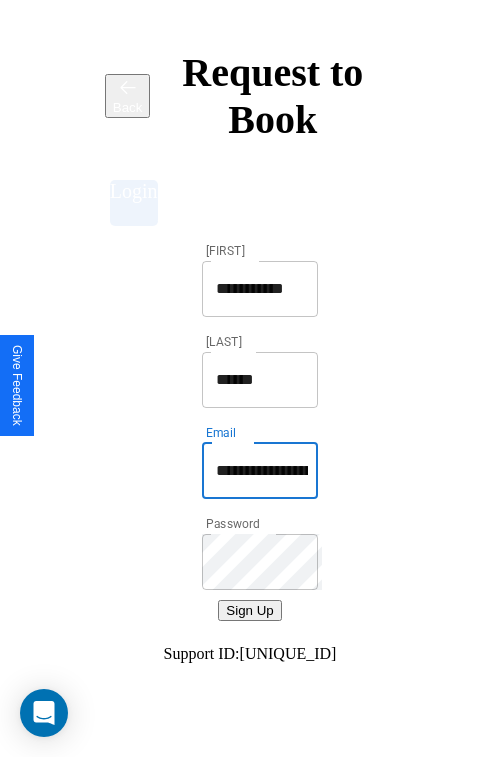 type on "**********" 